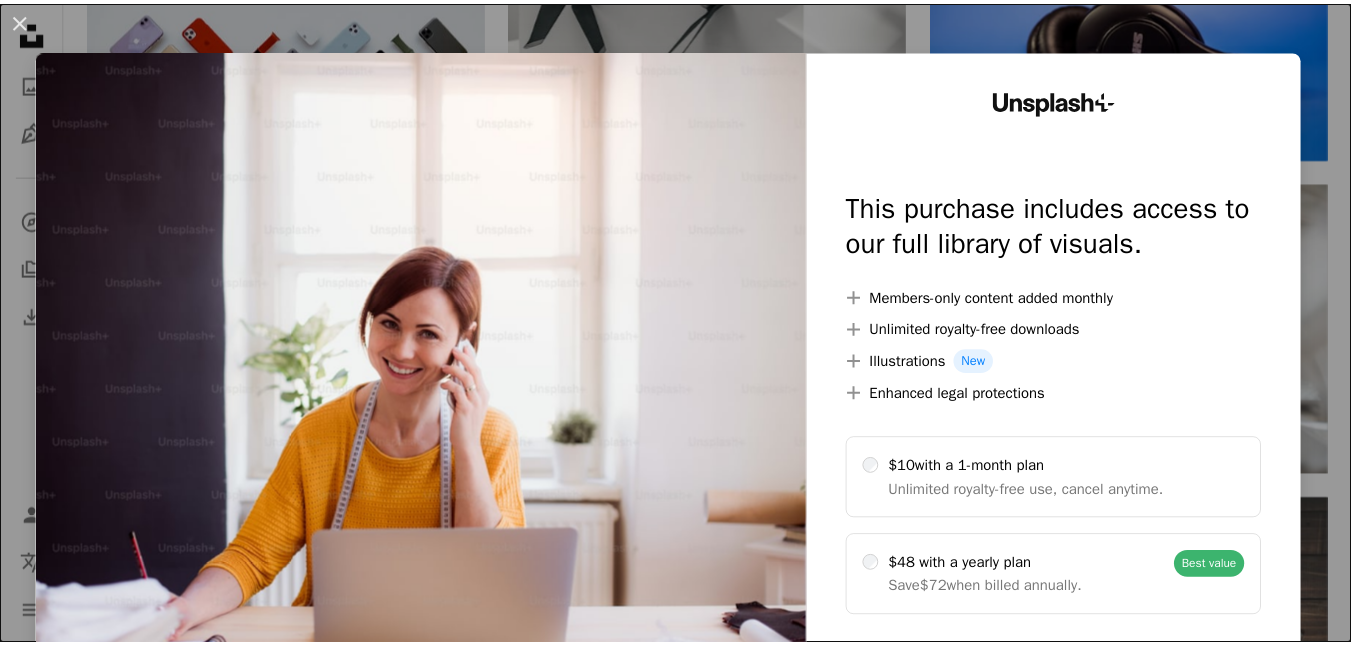scroll, scrollTop: 6044, scrollLeft: 0, axis: vertical 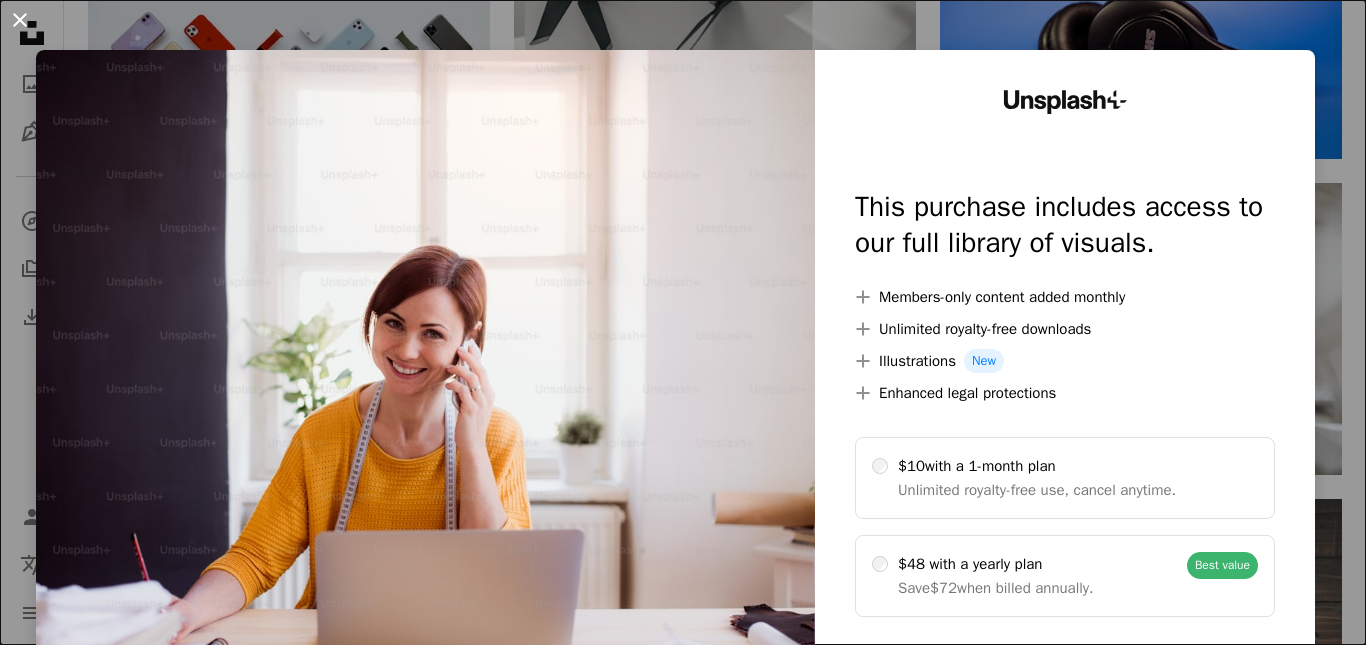 click on "An X shape" at bounding box center [20, 20] 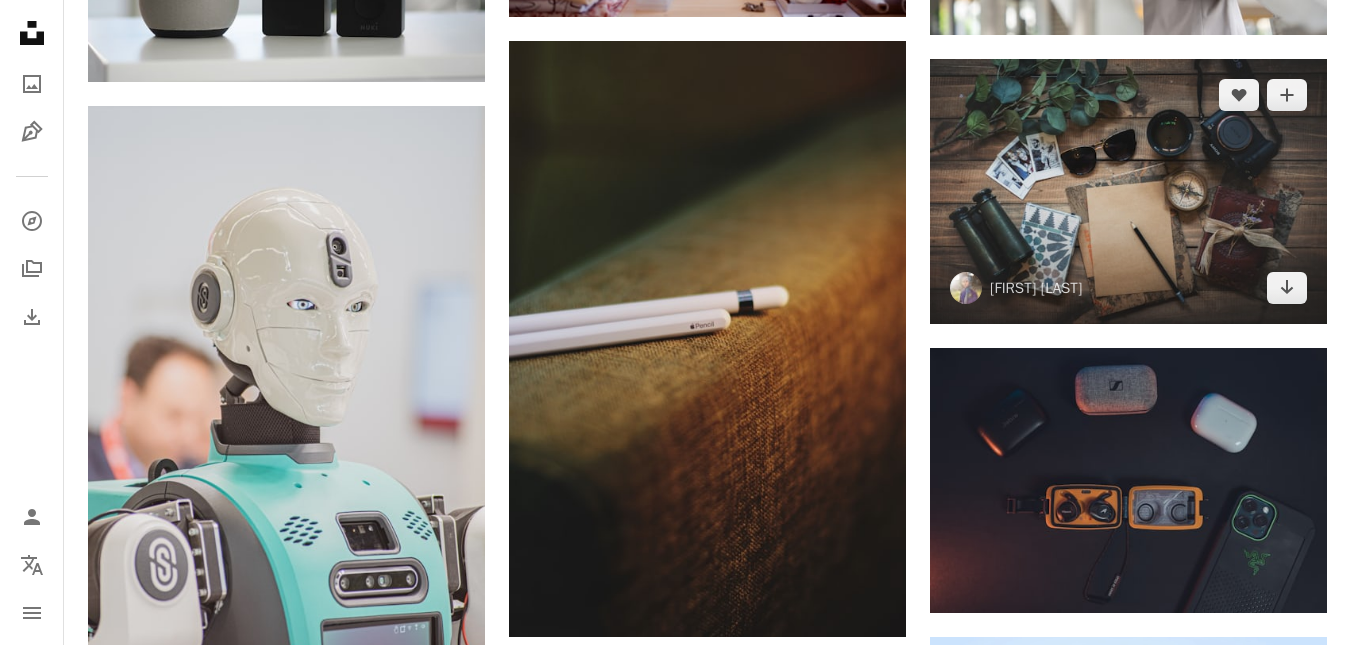 scroll, scrollTop: 6444, scrollLeft: 0, axis: vertical 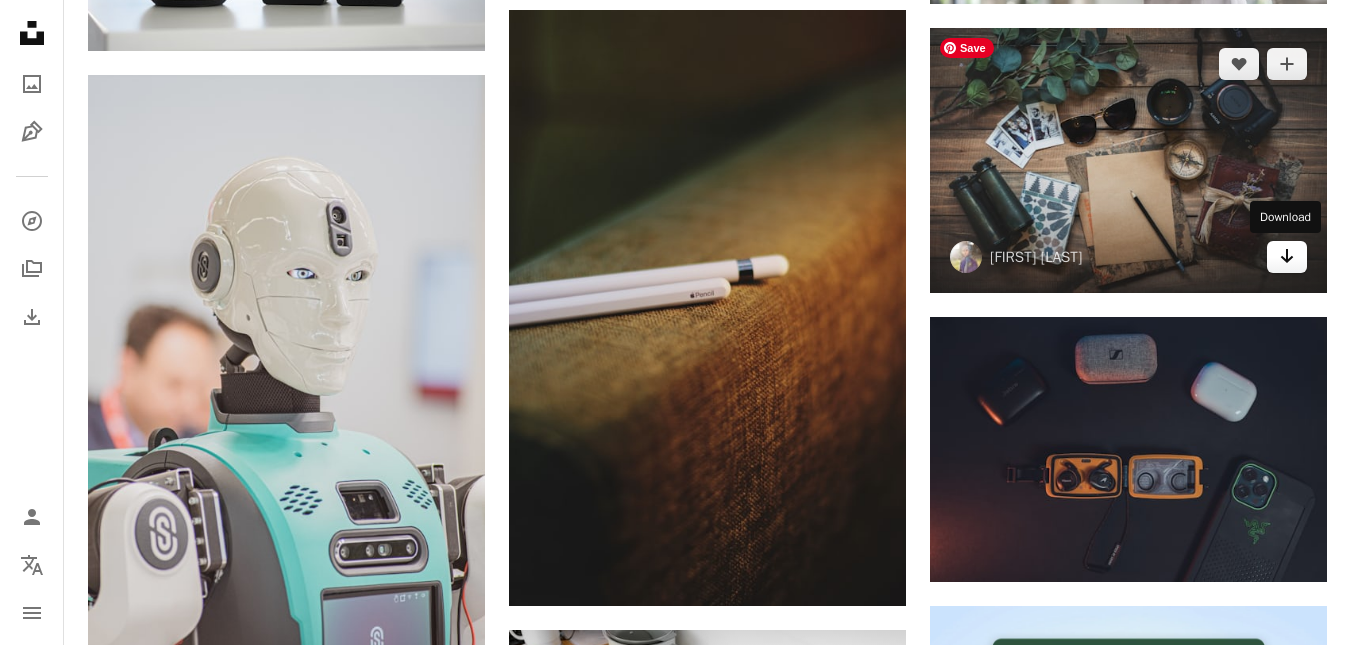 click on "Arrow pointing down" at bounding box center (1287, 257) 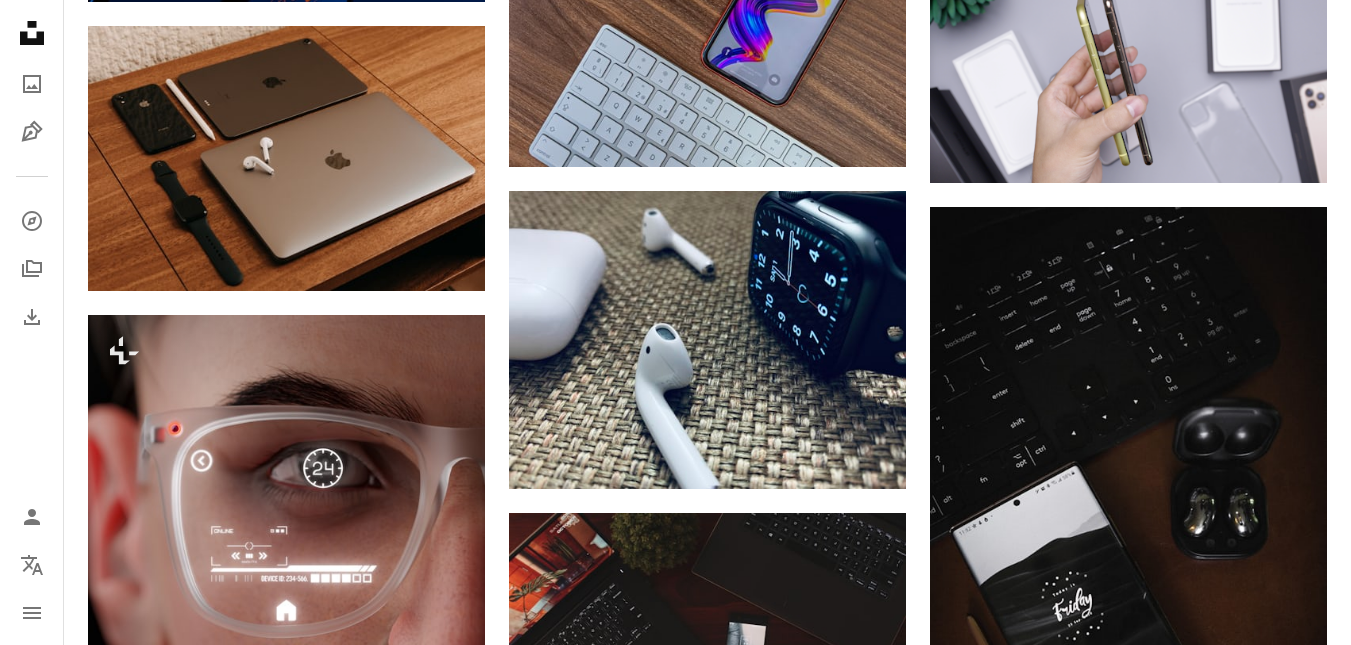 scroll, scrollTop: 8344, scrollLeft: 0, axis: vertical 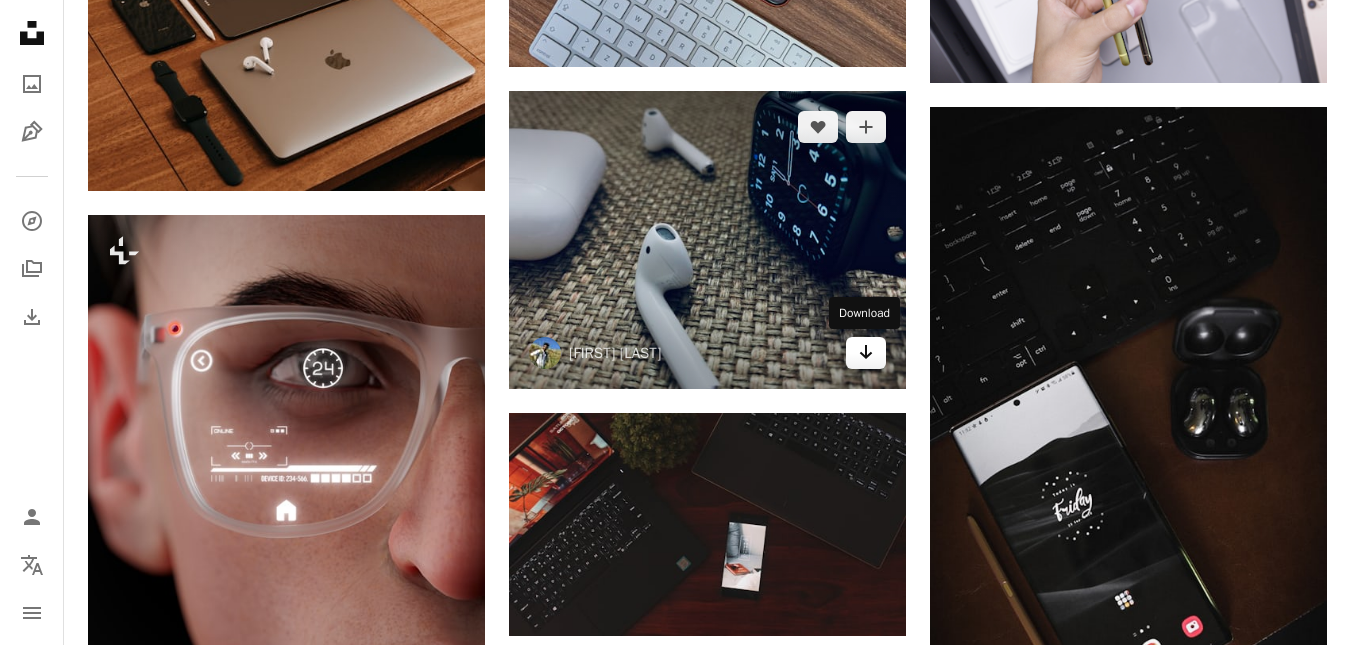 click on "Arrow pointing down" 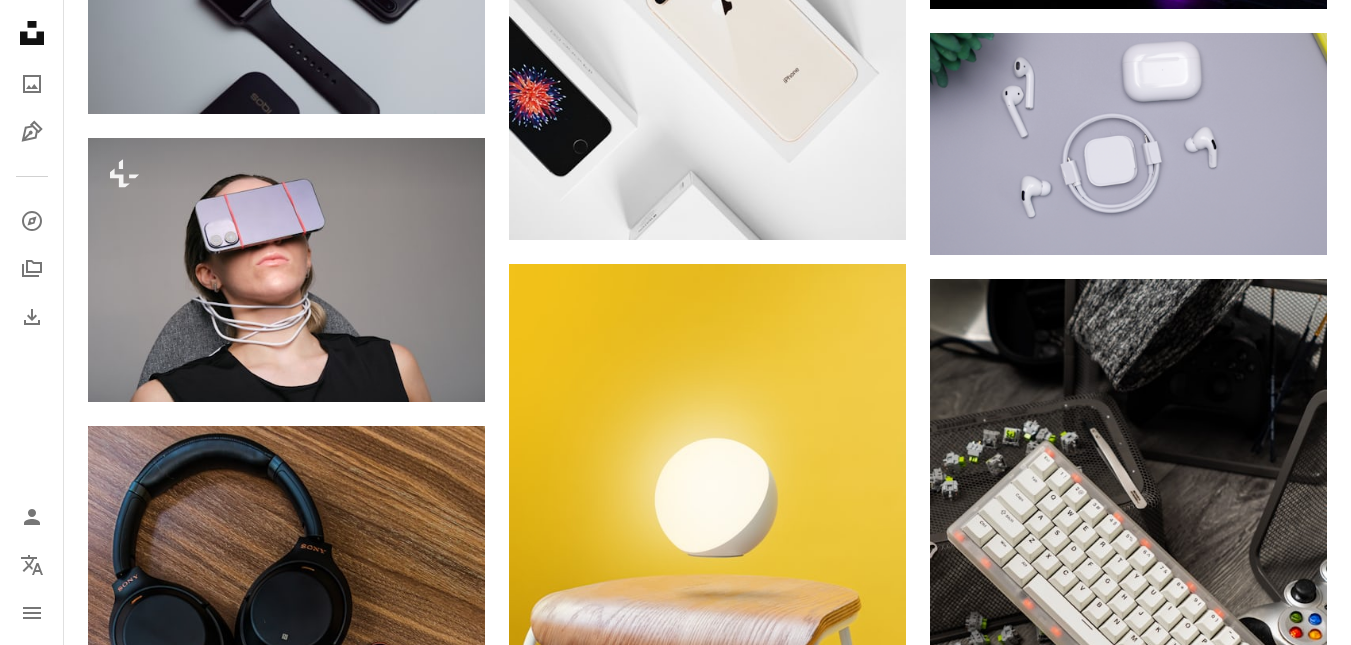 scroll, scrollTop: 13444, scrollLeft: 0, axis: vertical 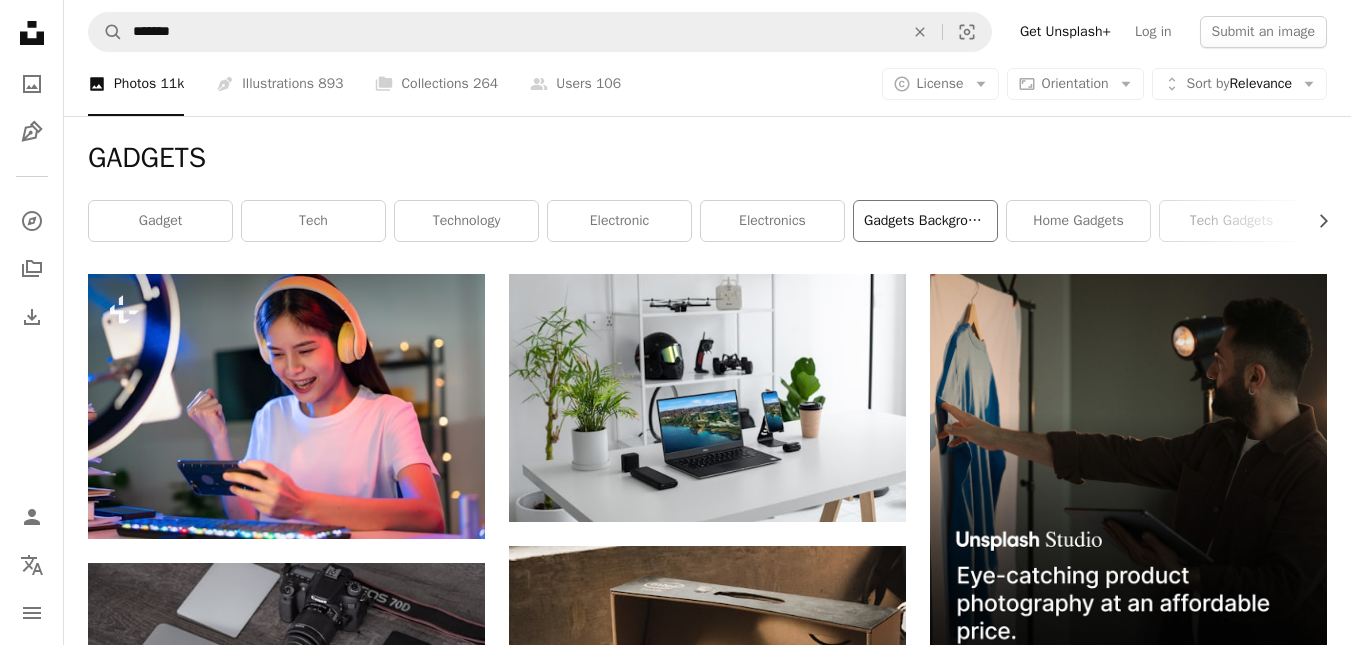 click on "gadgets background" at bounding box center (925, 221) 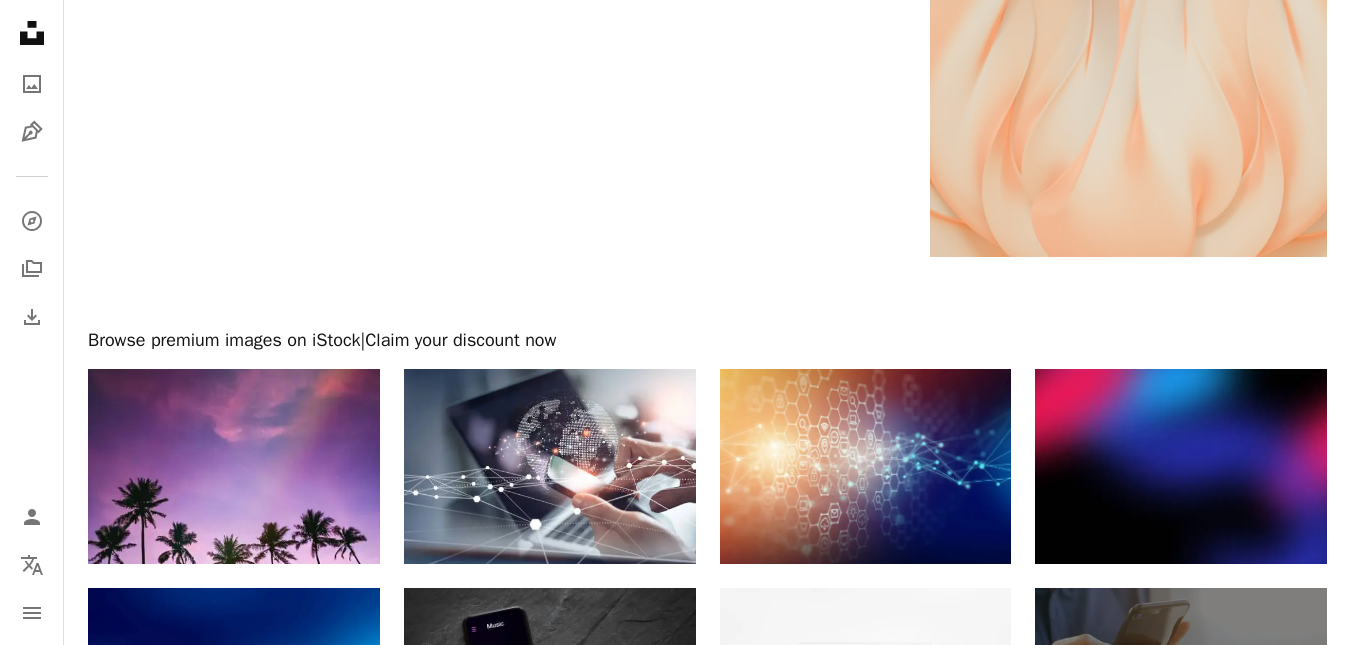 scroll, scrollTop: 3024, scrollLeft: 0, axis: vertical 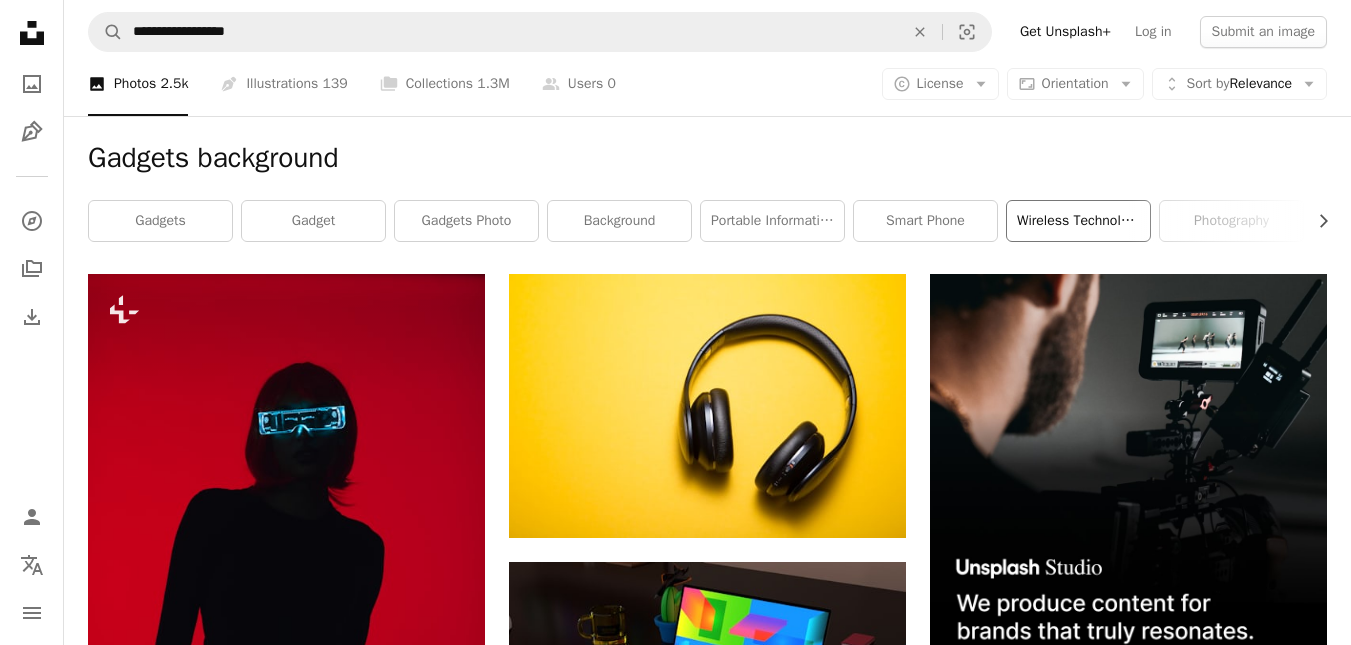 click on "wireless technology" at bounding box center [1078, 221] 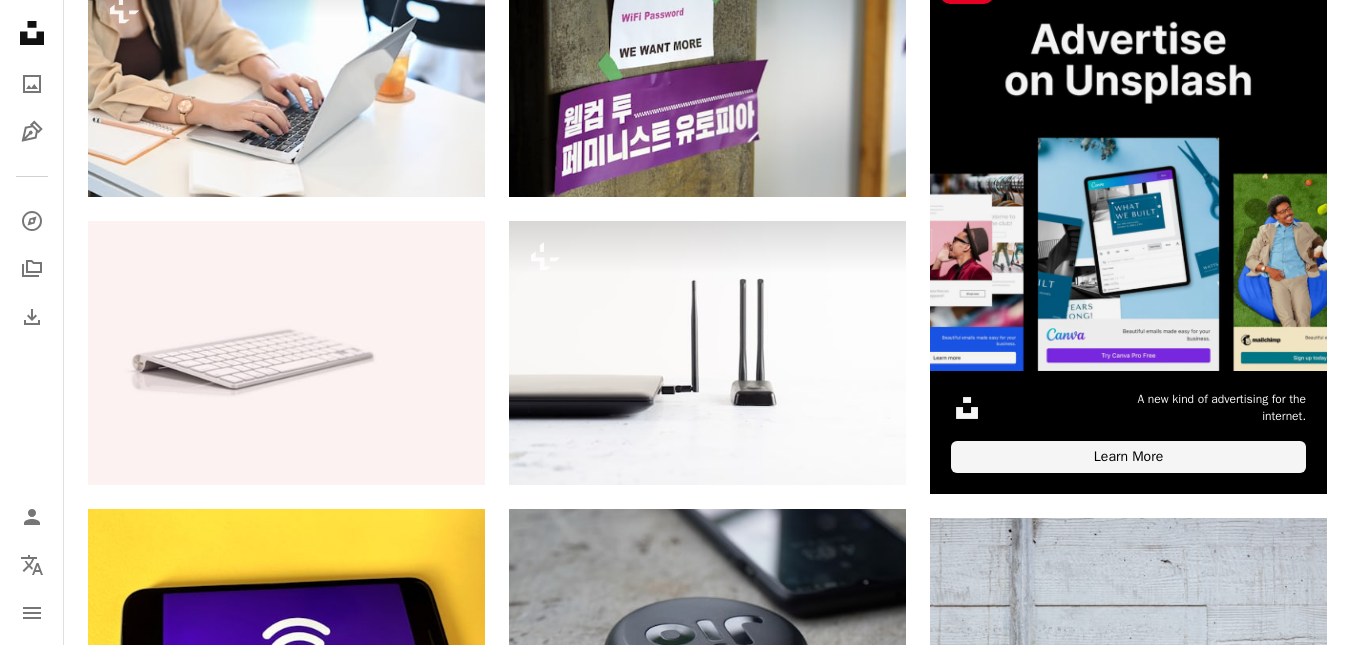 scroll, scrollTop: 0, scrollLeft: 0, axis: both 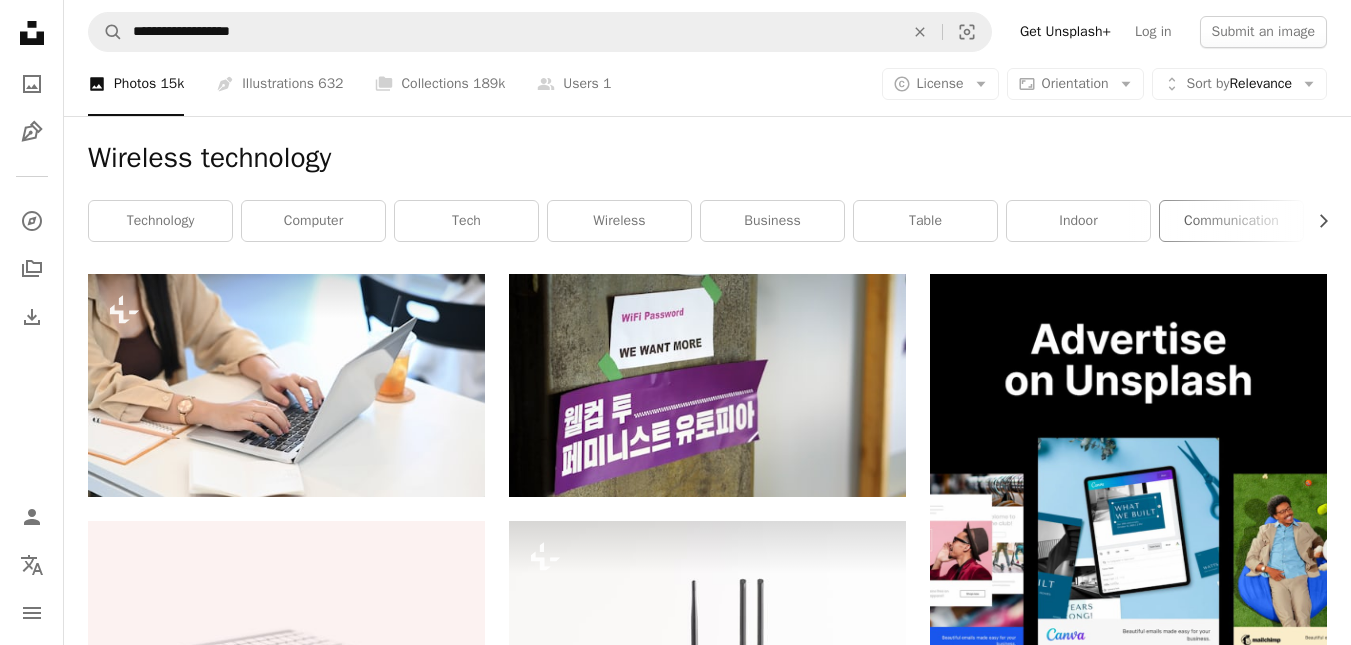 click on "communication" at bounding box center [1231, 221] 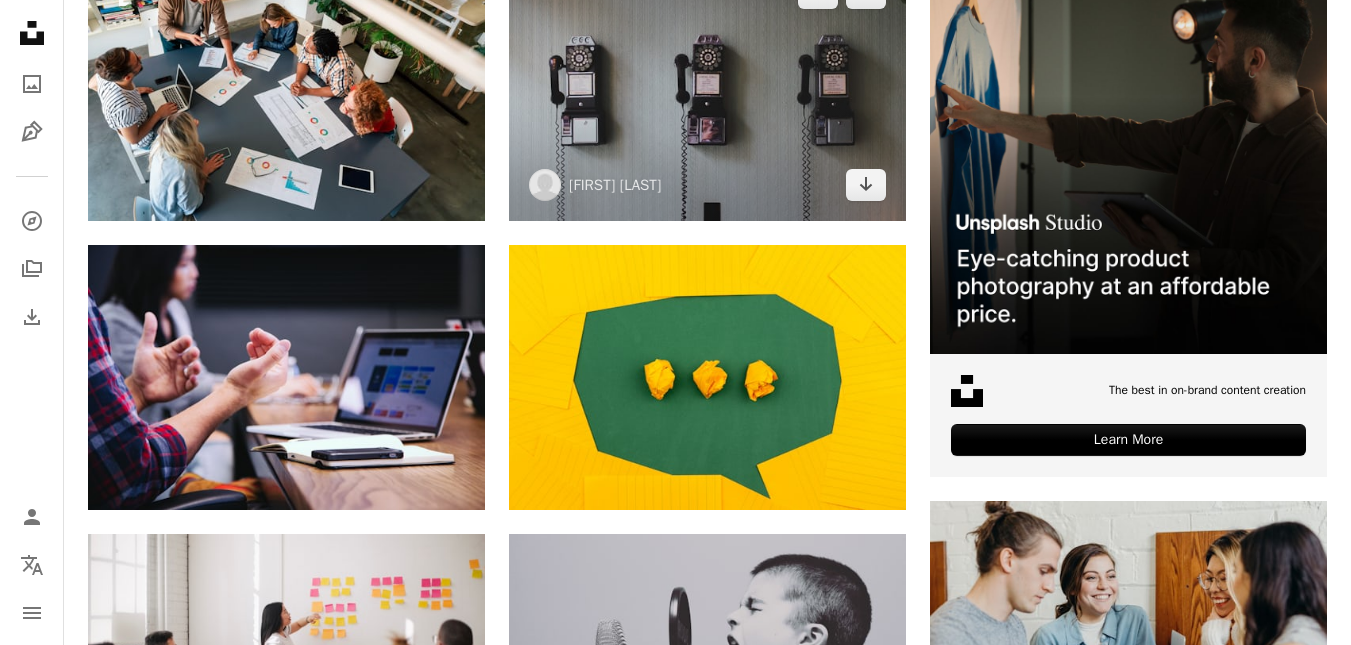 scroll, scrollTop: 400, scrollLeft: 0, axis: vertical 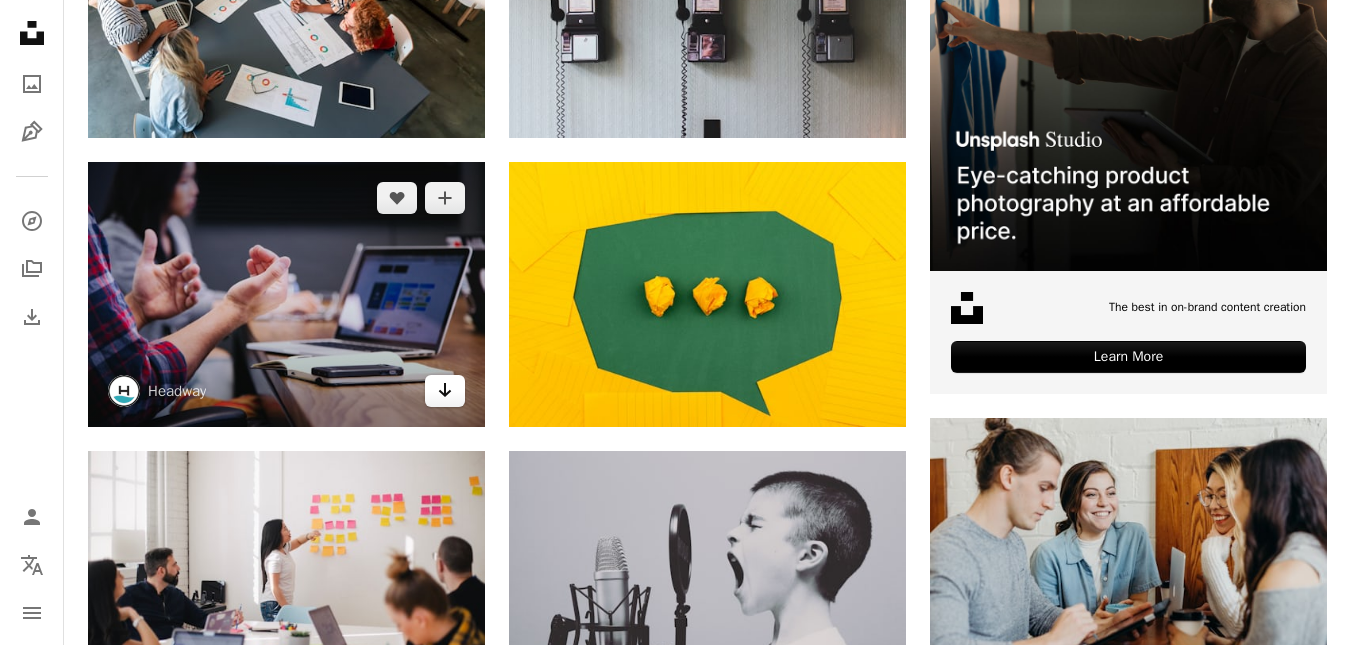 click on "Arrow pointing down" 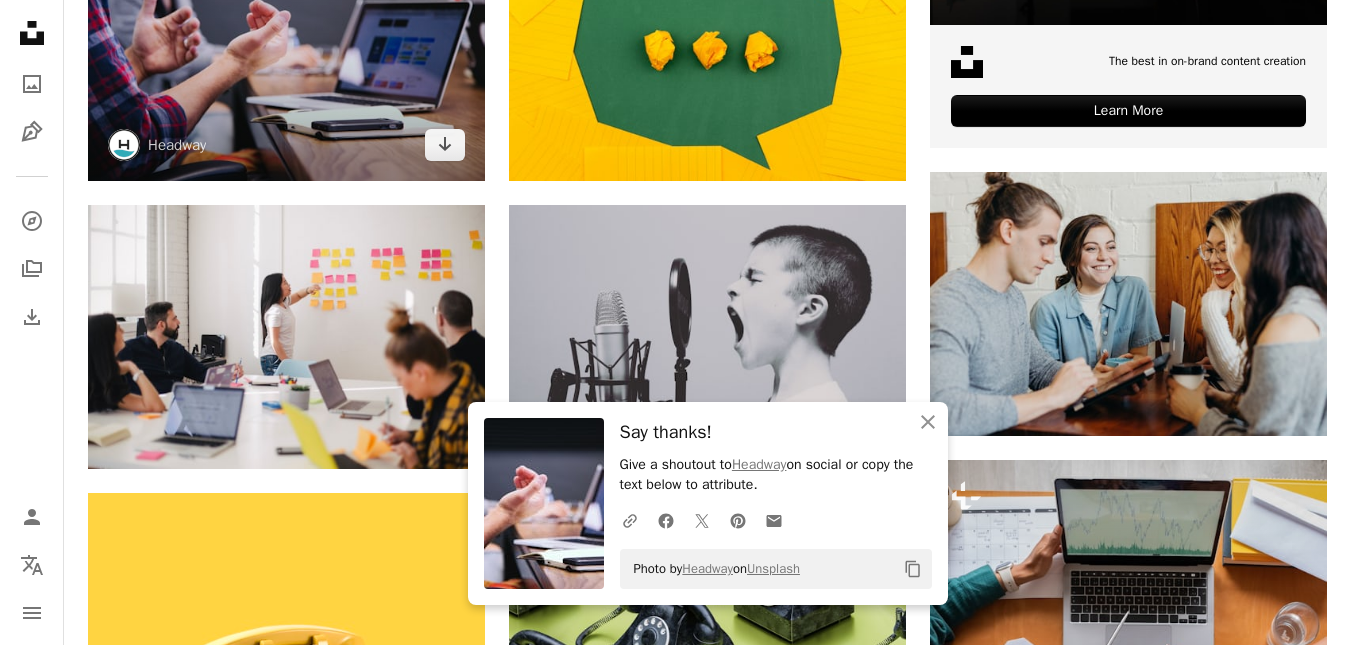 scroll, scrollTop: 700, scrollLeft: 0, axis: vertical 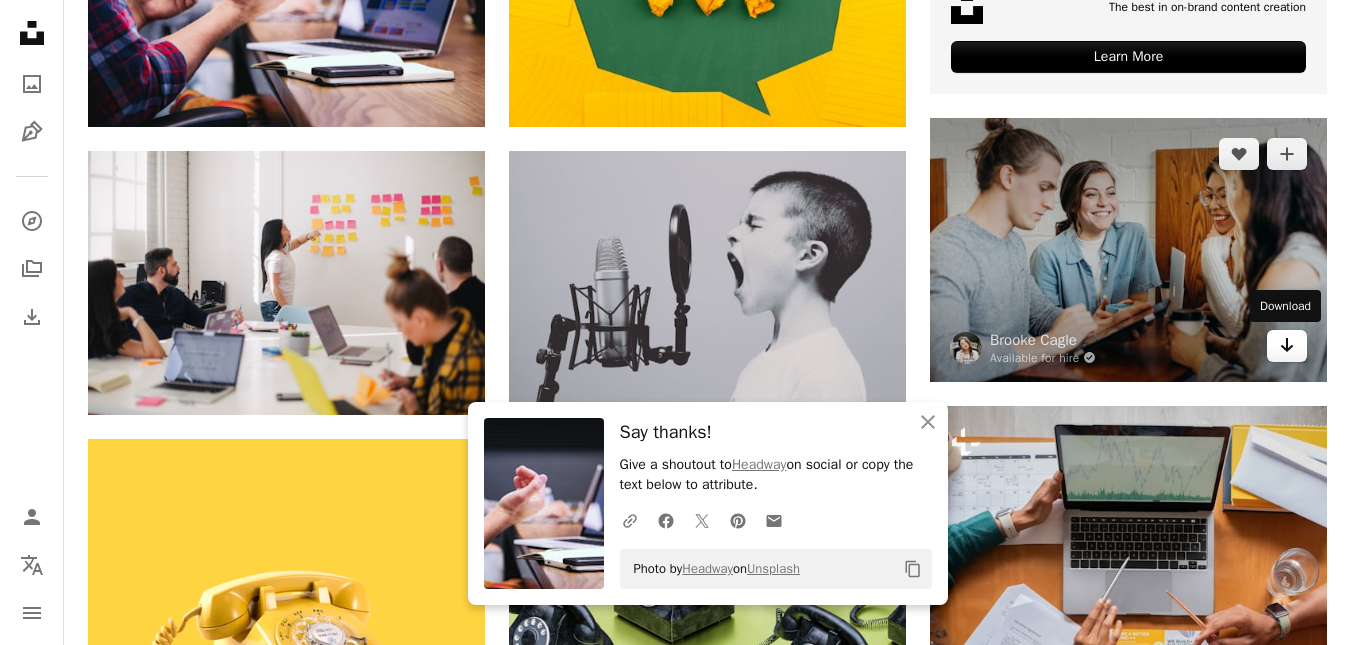 click 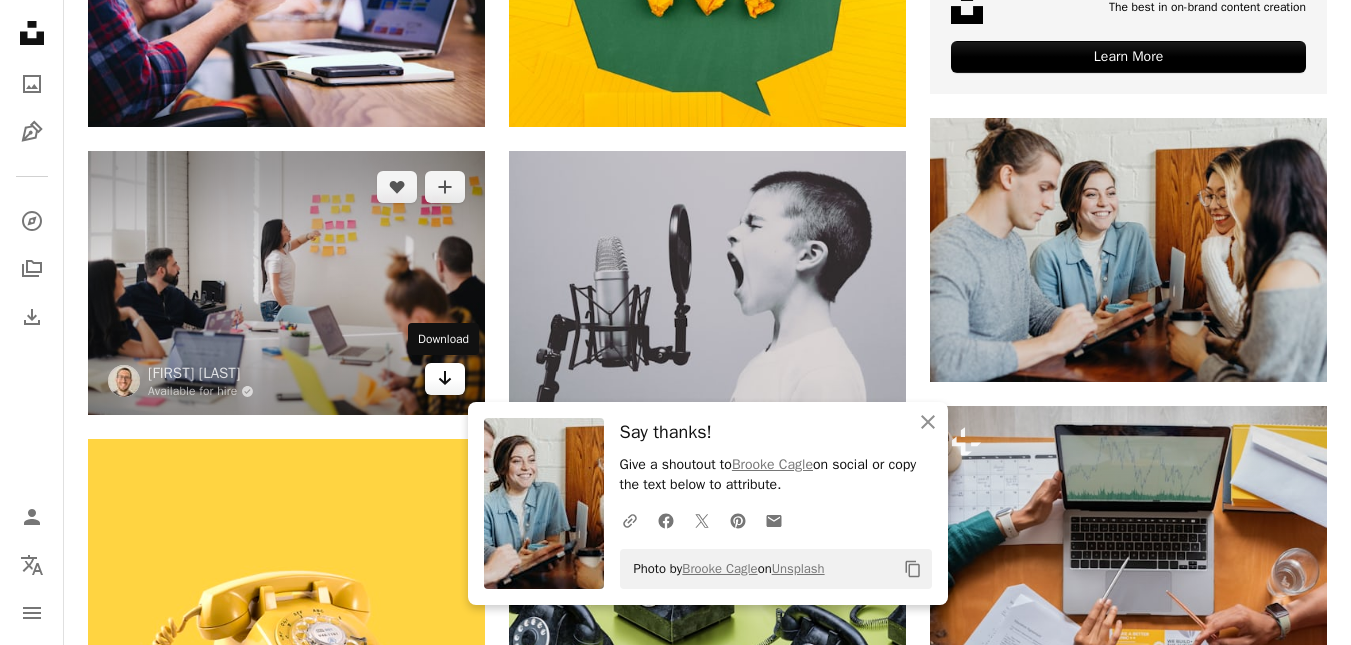 click on "Arrow pointing down" at bounding box center (445, 379) 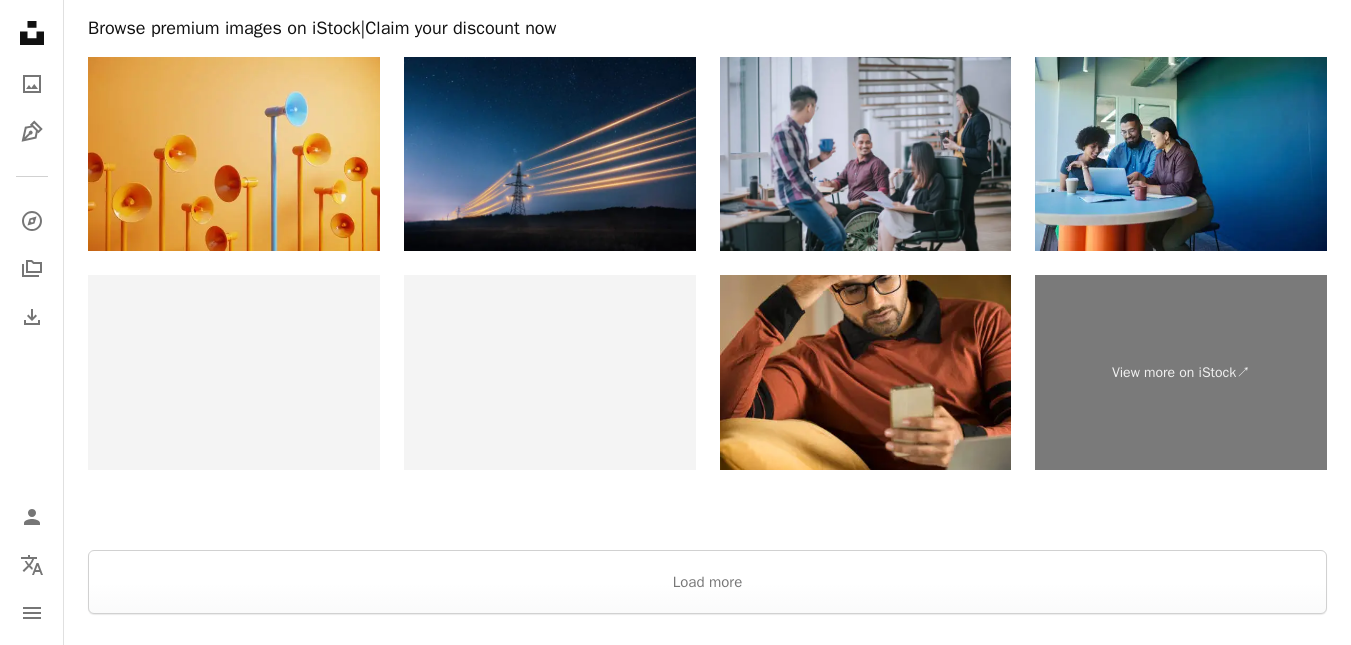 scroll, scrollTop: 3600, scrollLeft: 0, axis: vertical 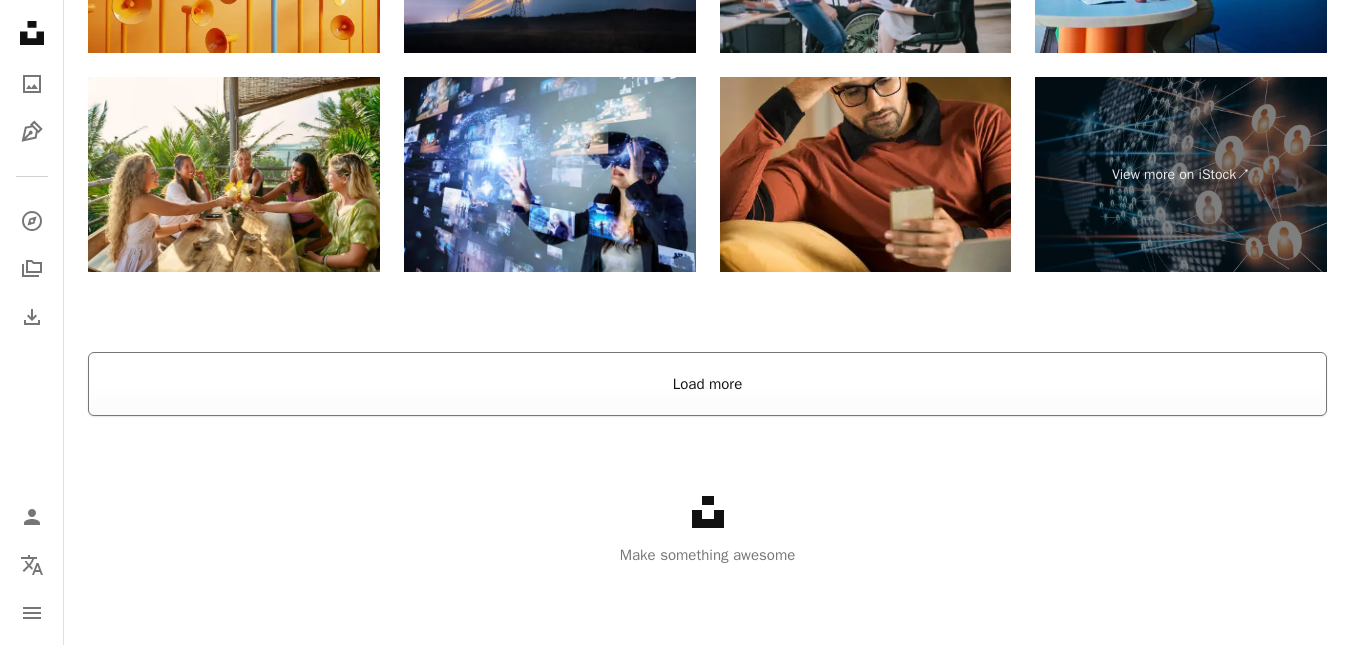 click on "Load more" at bounding box center (707, 384) 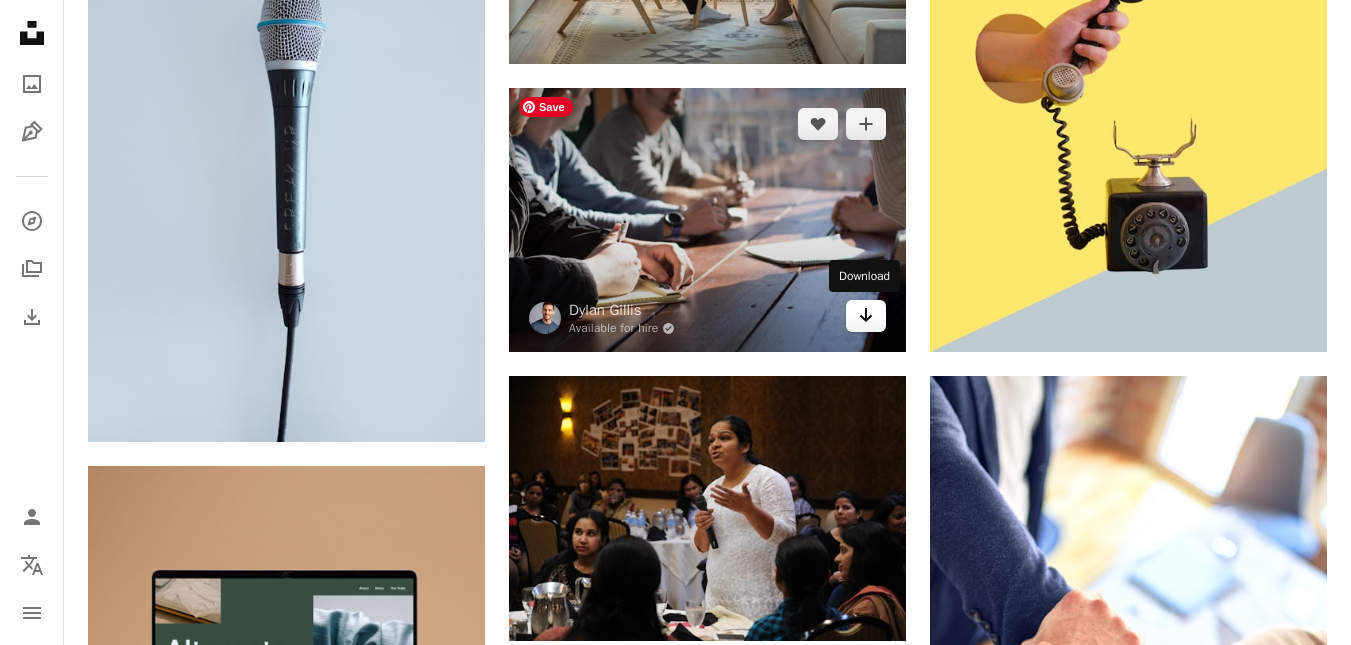 click on "Arrow pointing down" 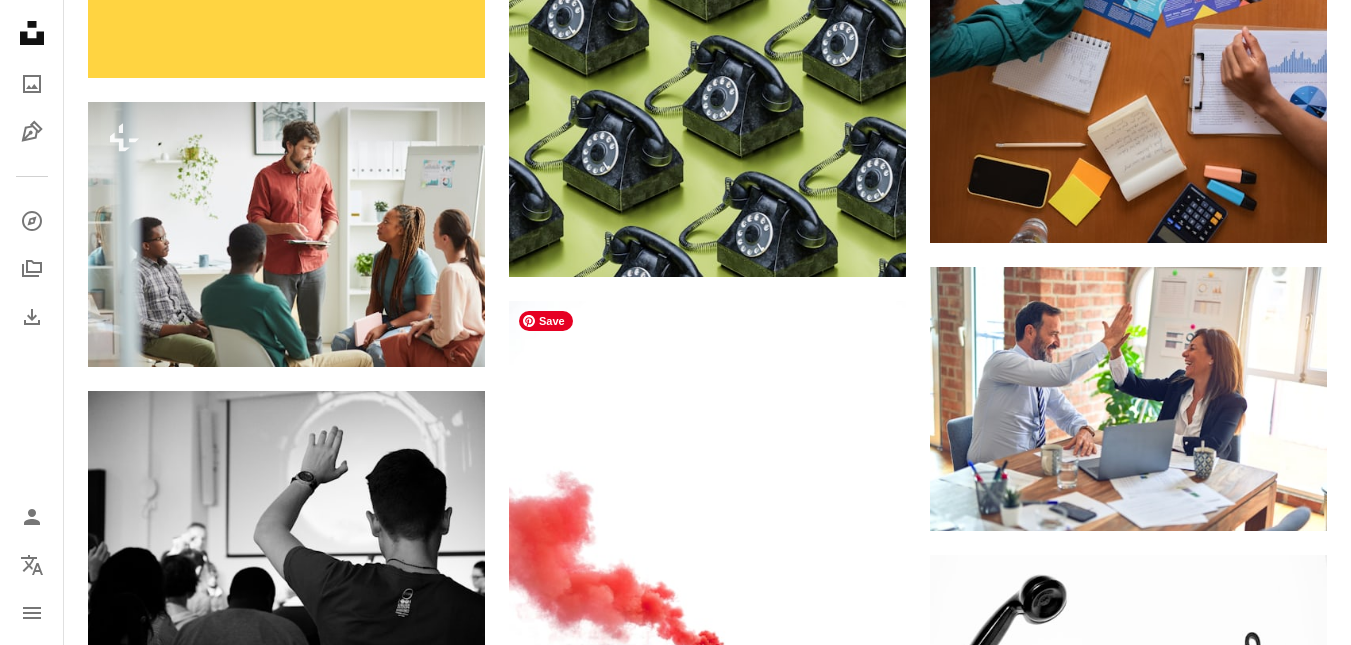 scroll, scrollTop: 1456, scrollLeft: 0, axis: vertical 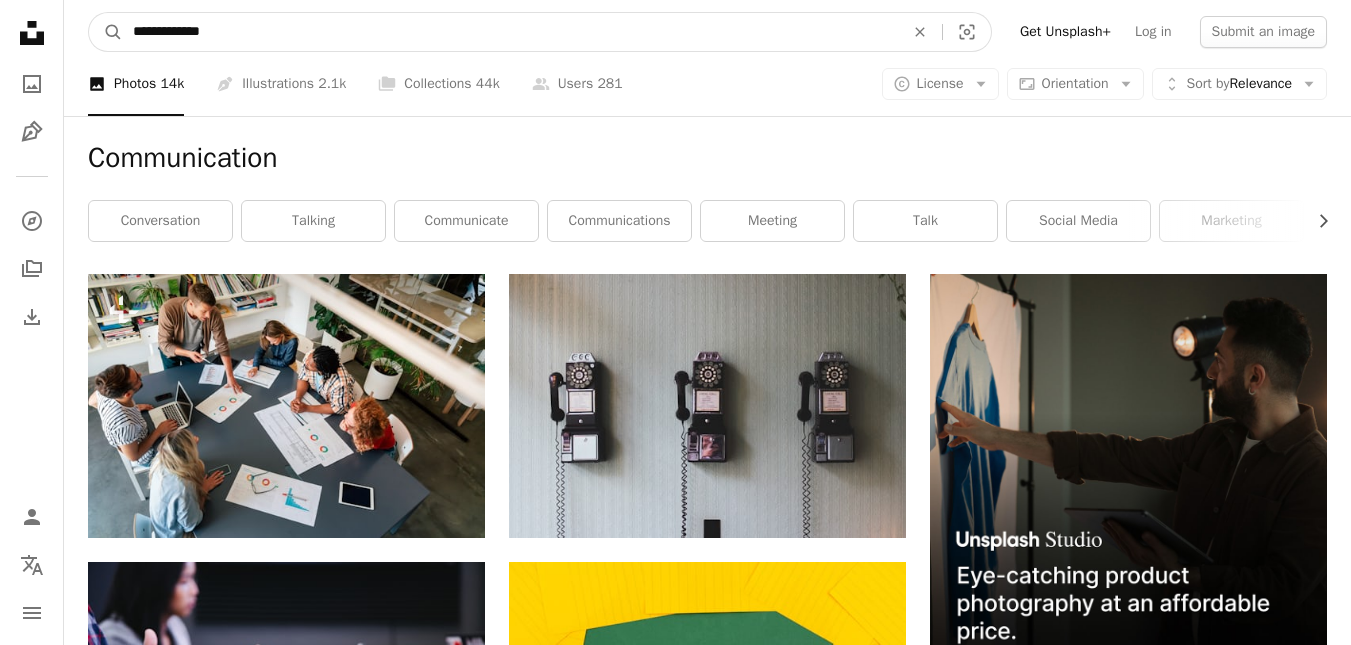 click on "**********" at bounding box center (510, 32) 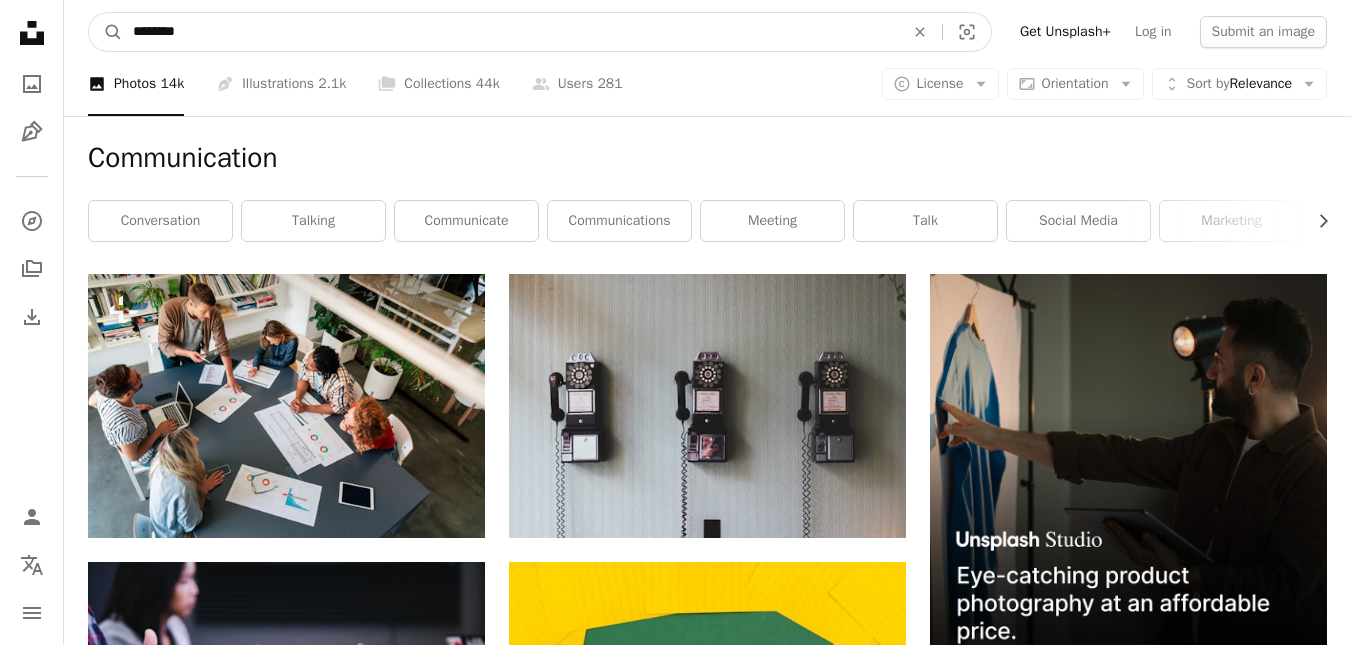 type on "********" 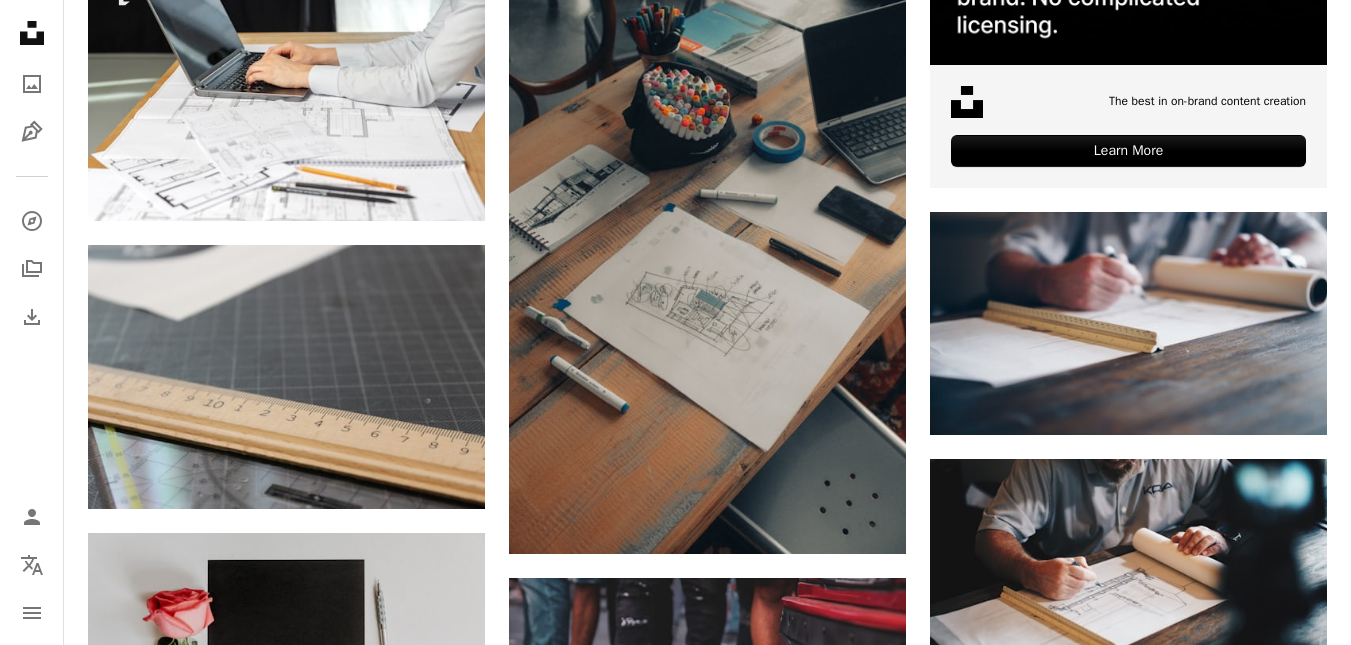 scroll, scrollTop: 600, scrollLeft: 0, axis: vertical 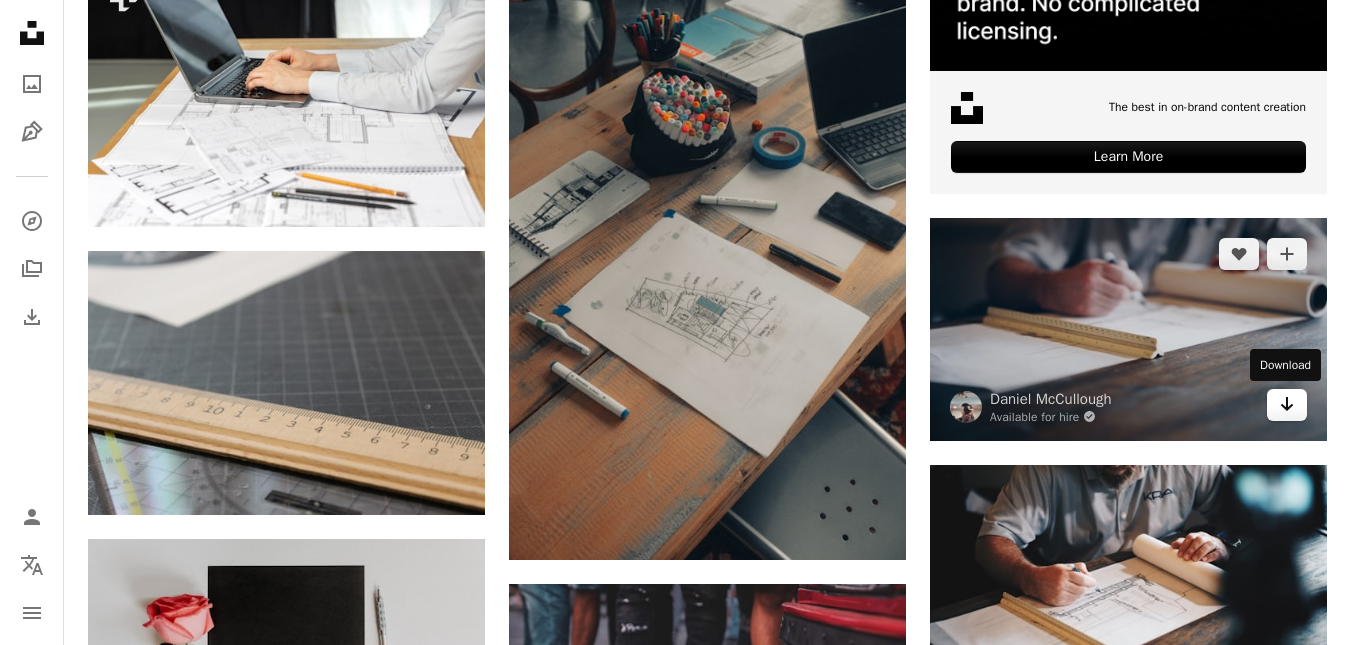 click on "Arrow pointing down" at bounding box center (1287, 405) 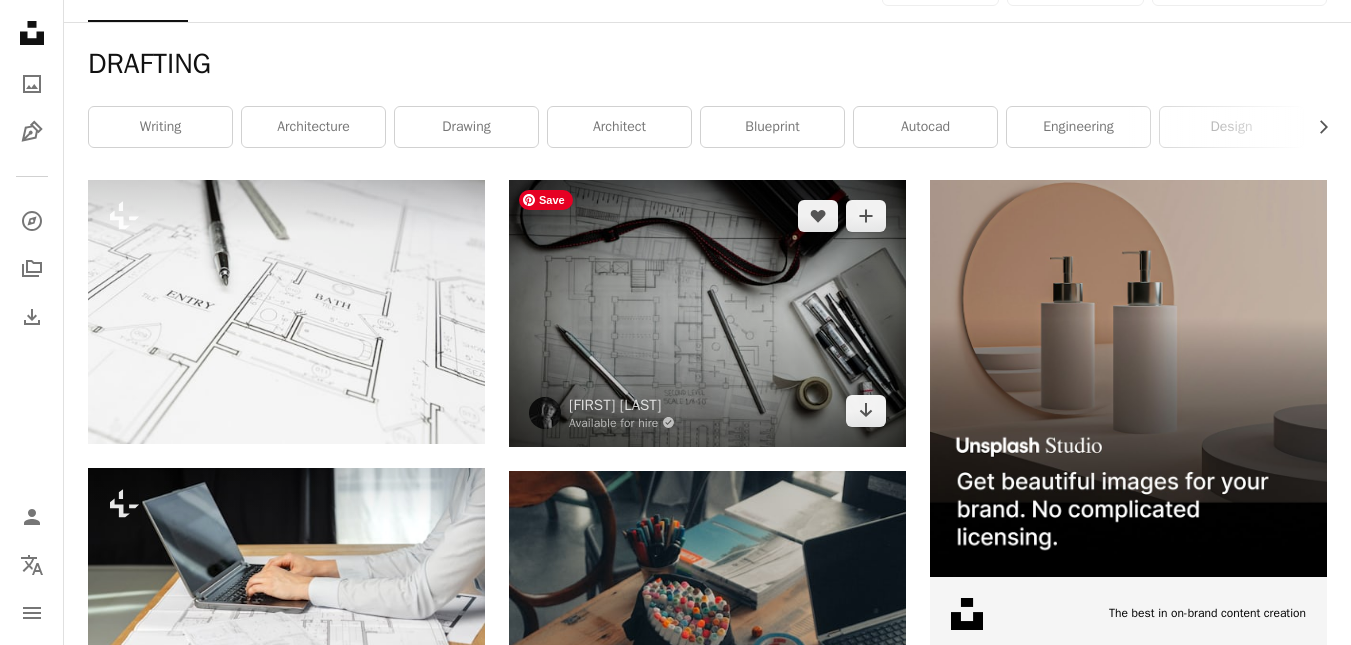 scroll, scrollTop: 0, scrollLeft: 0, axis: both 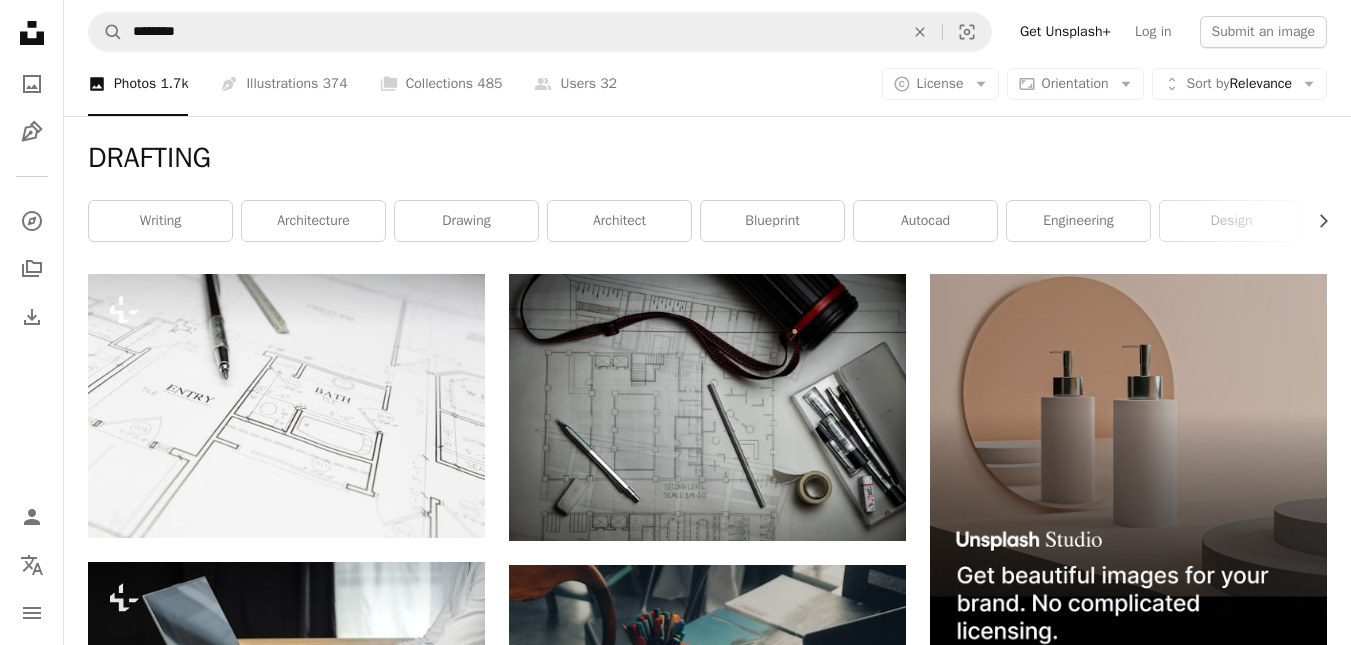 click on "DRAFTING" at bounding box center (707, 158) 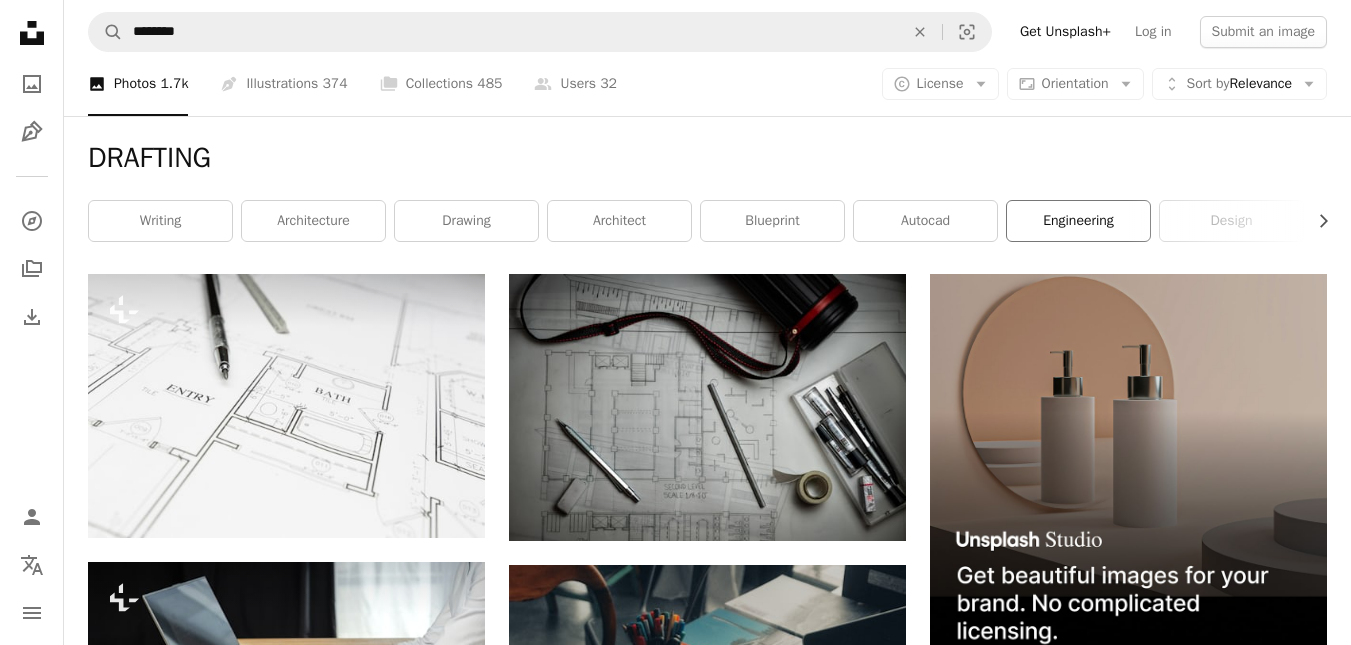 click on "engineering" at bounding box center [1078, 221] 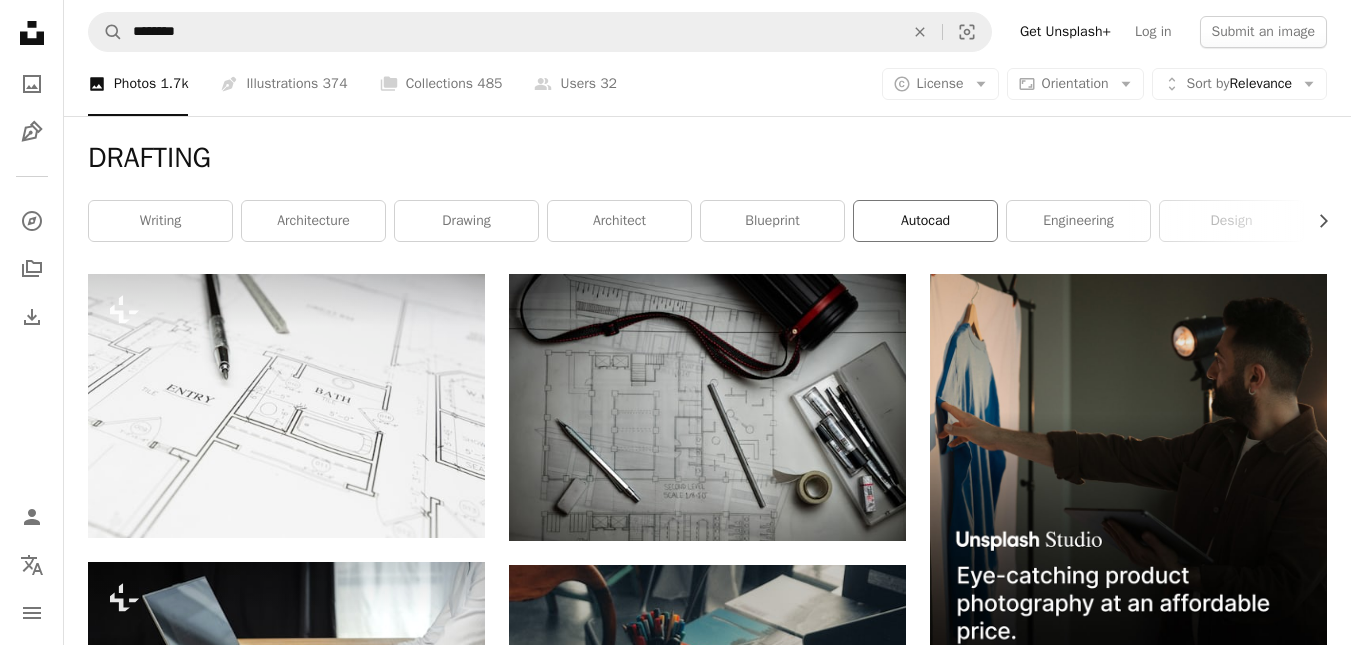 click on "autocad" at bounding box center (925, 221) 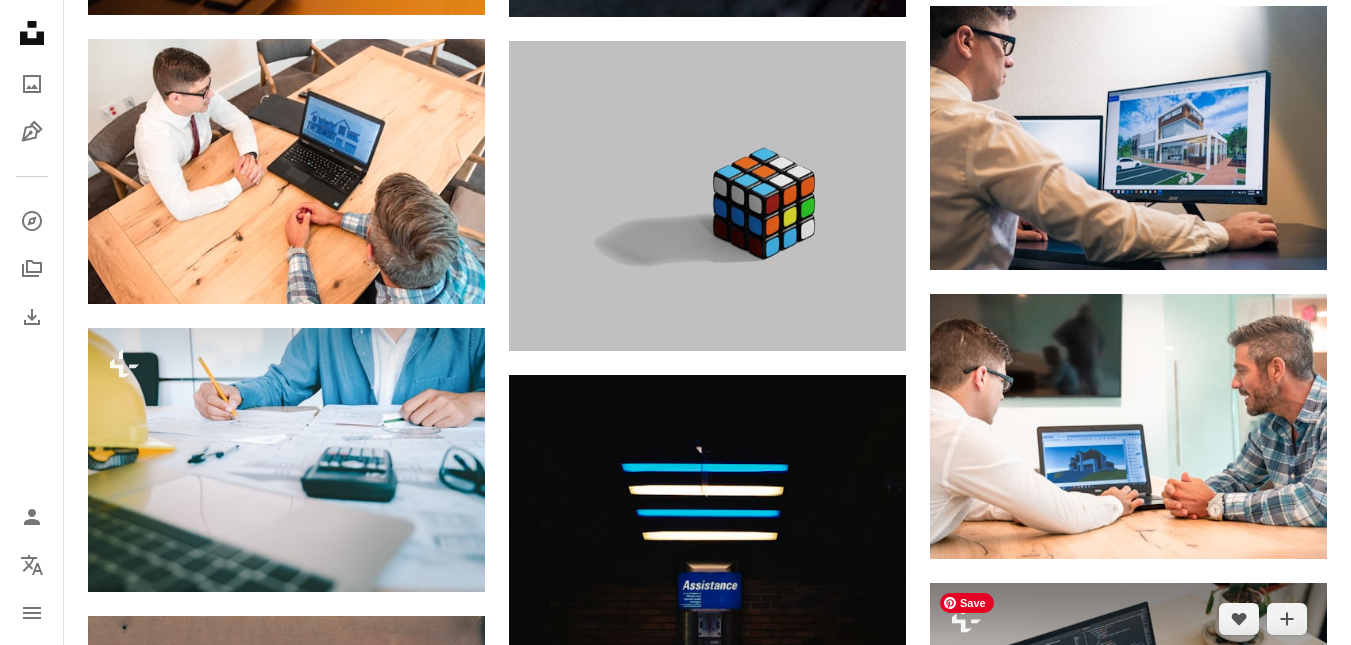 scroll, scrollTop: 700, scrollLeft: 0, axis: vertical 